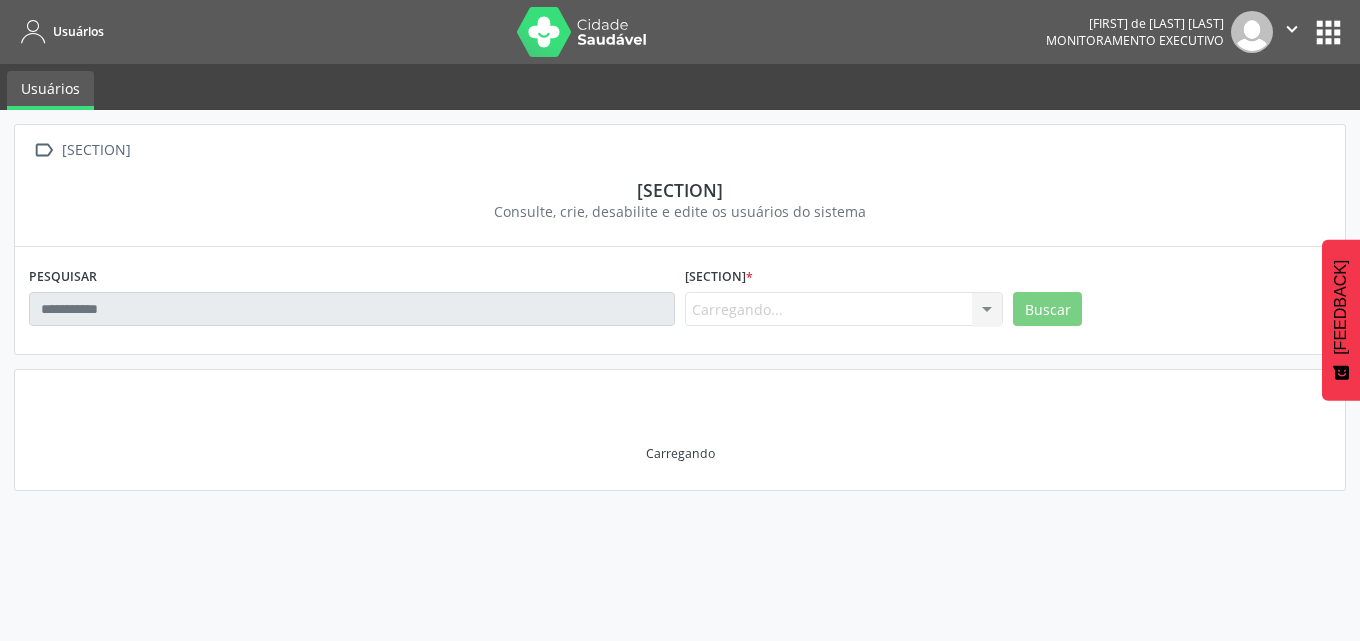 scroll, scrollTop: 0, scrollLeft: 0, axis: both 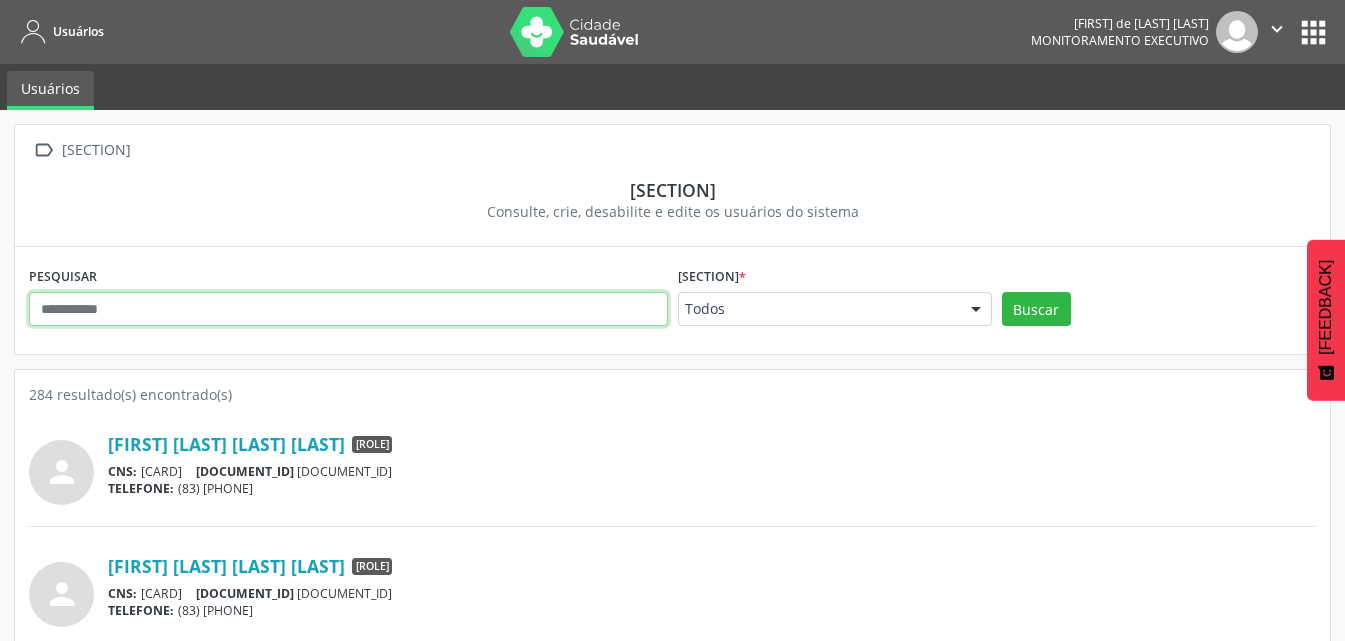 click at bounding box center (348, 309) 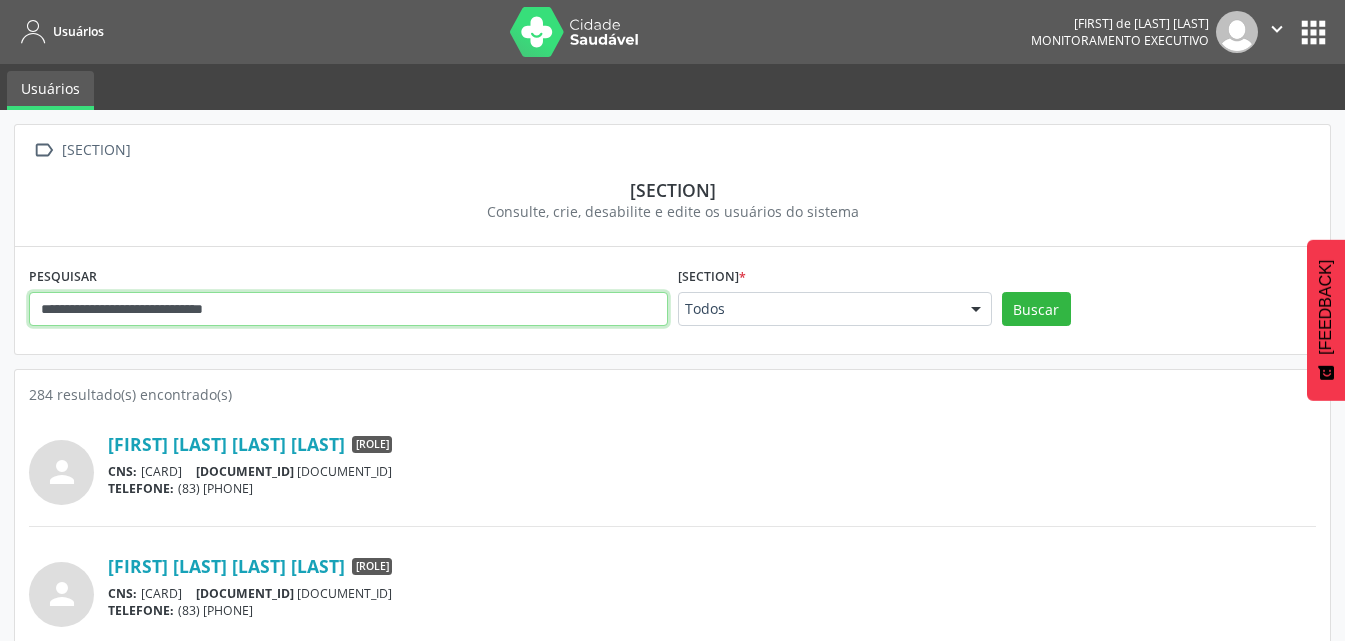 click on "**********" at bounding box center [348, 309] 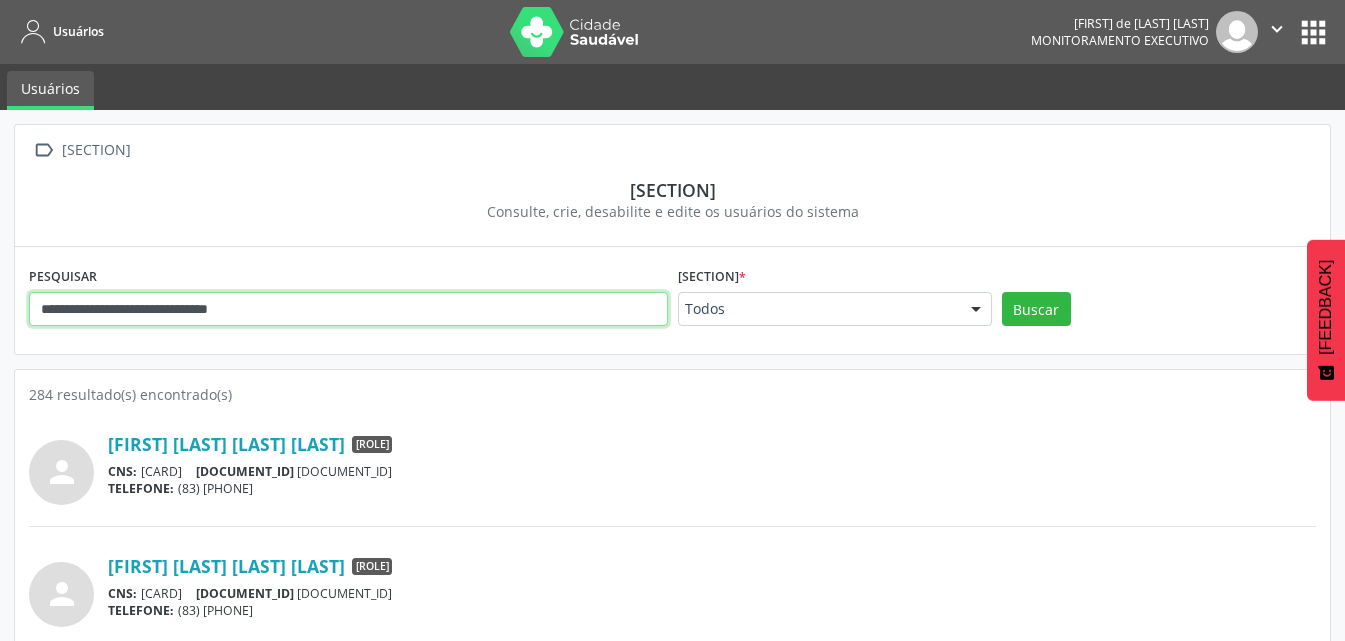 click on "Buscar" at bounding box center [1036, 309] 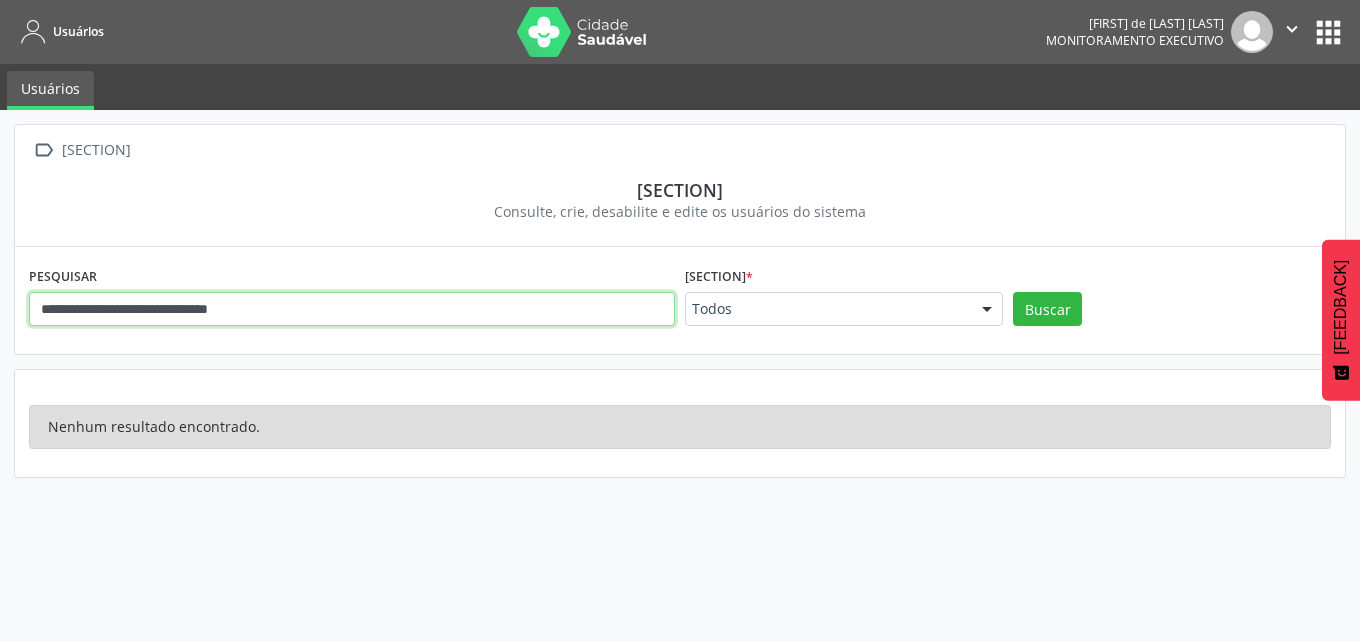 click on "**********" at bounding box center (352, 309) 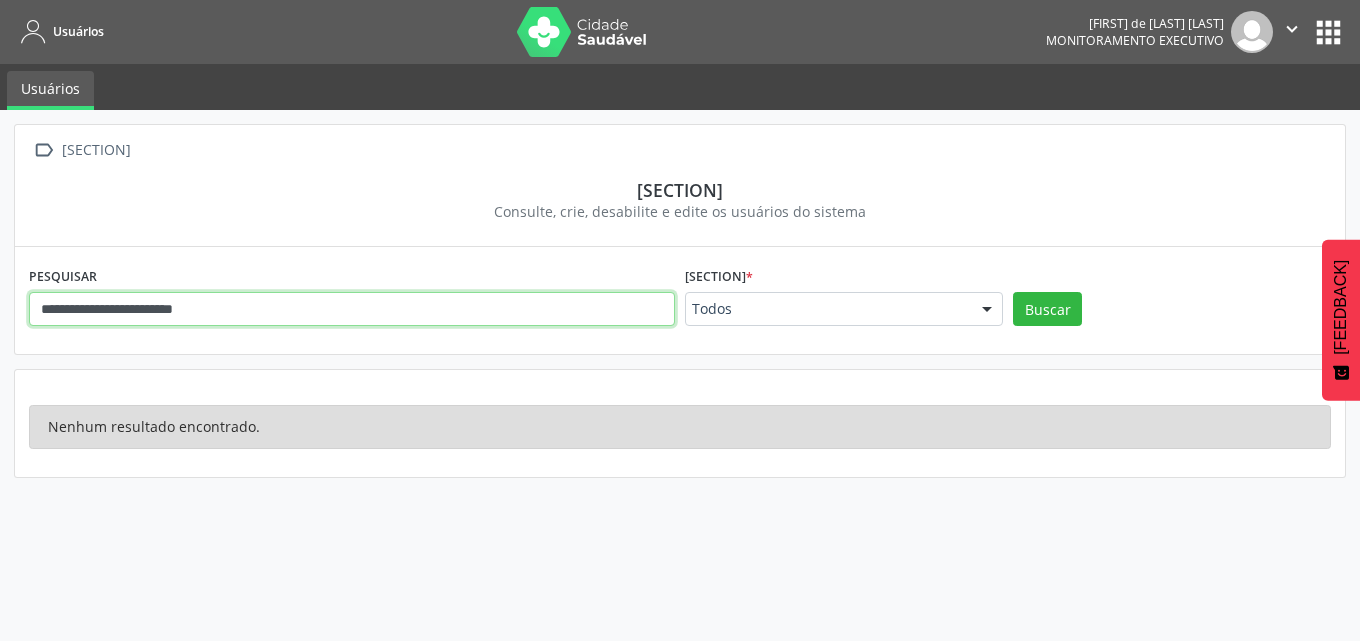 type on "**********" 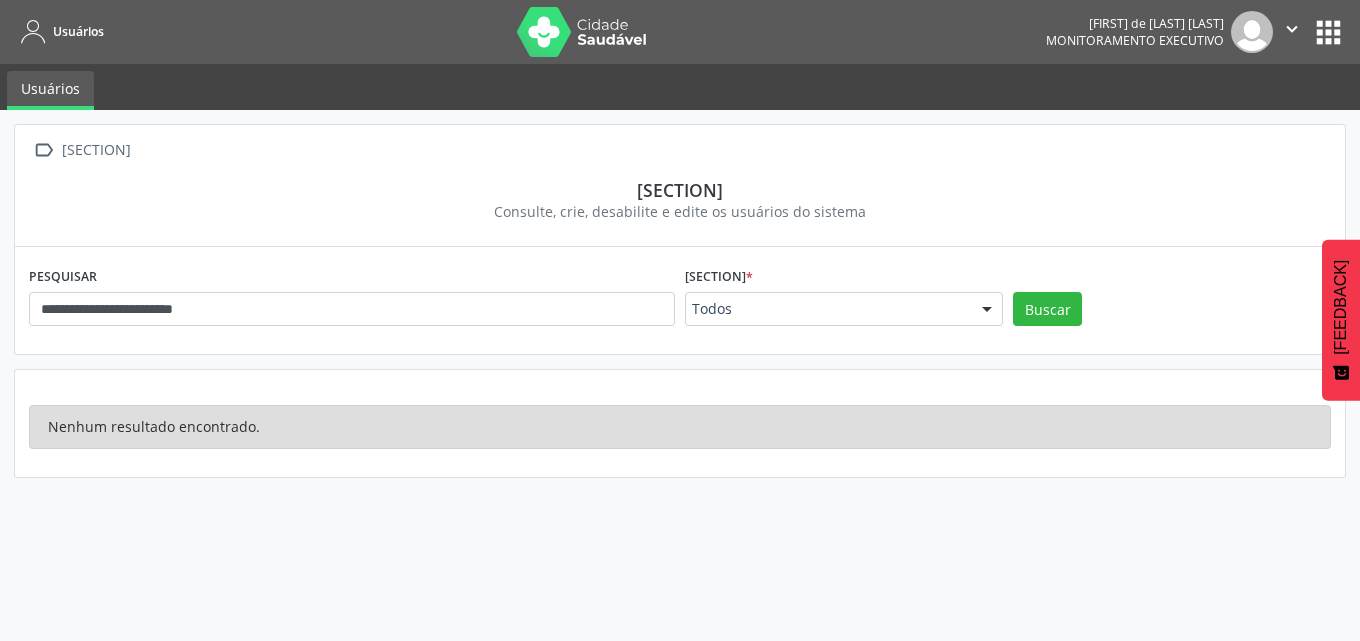 click on "apps" at bounding box center (1328, 32) 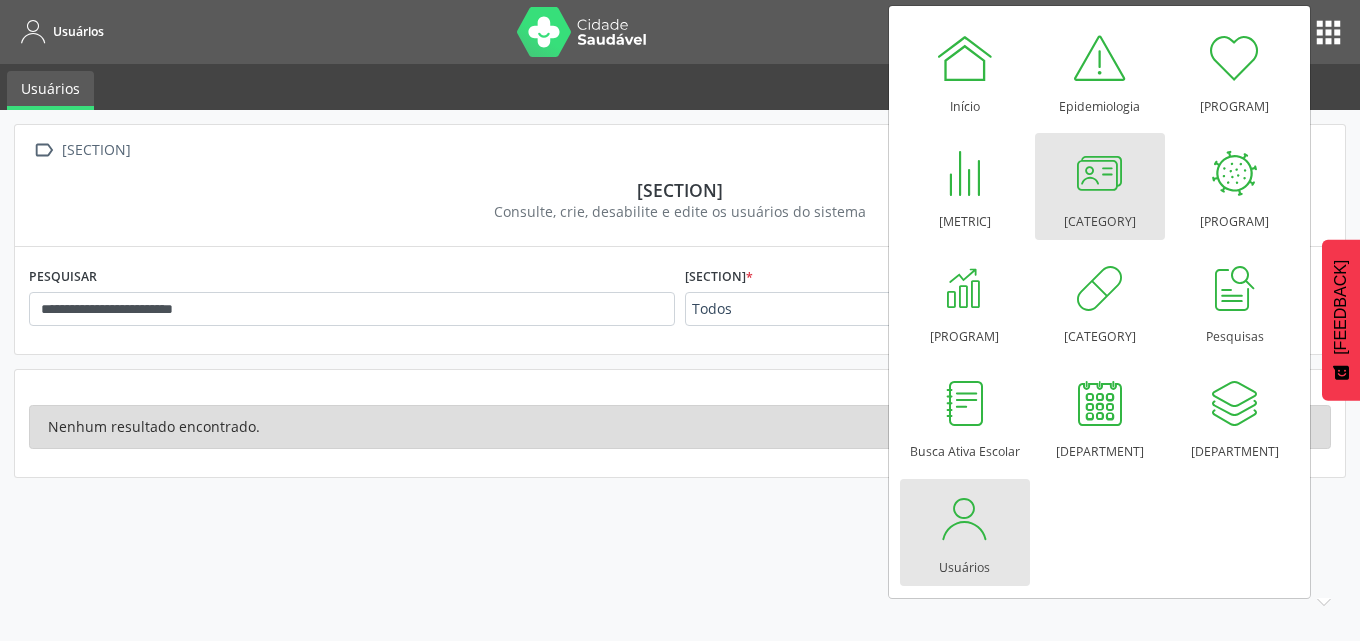 click at bounding box center (1100, 173) 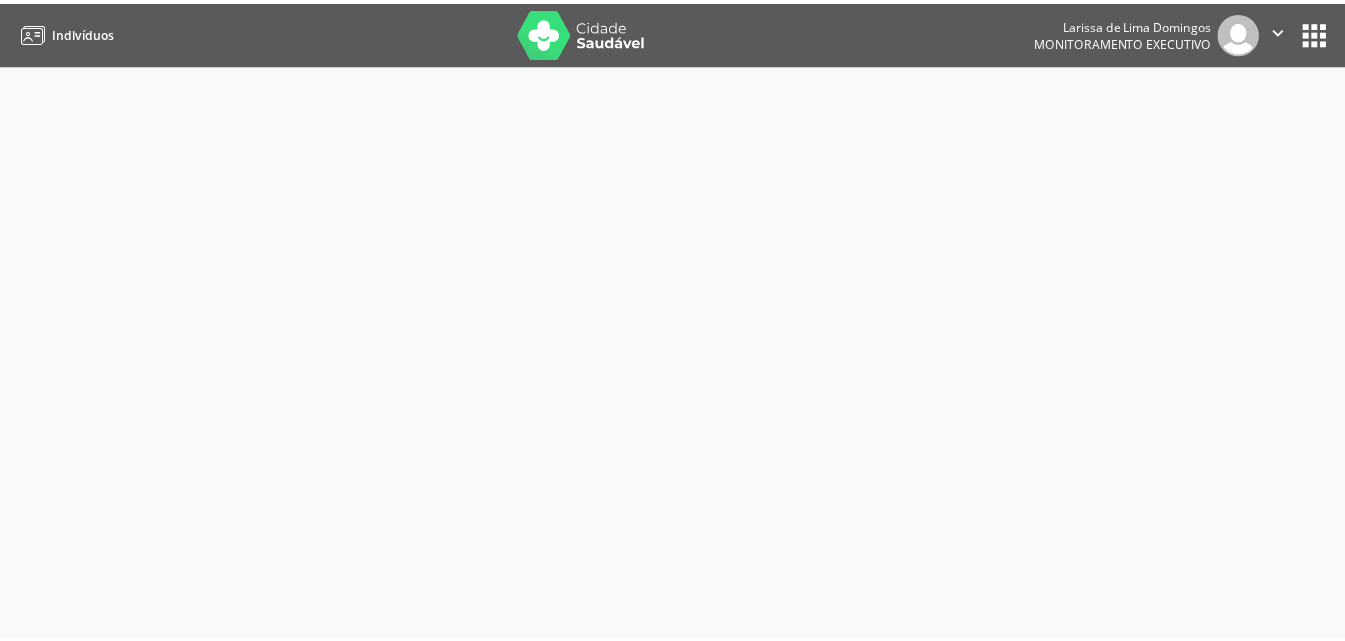 scroll, scrollTop: 0, scrollLeft: 0, axis: both 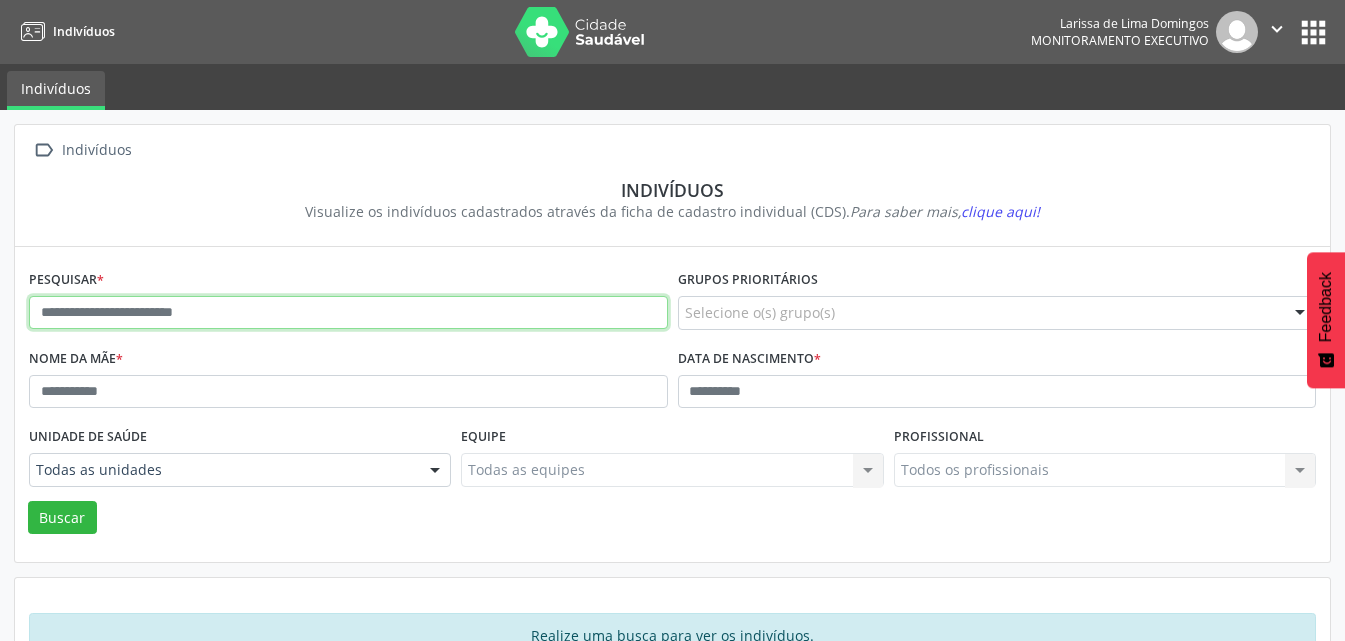 click at bounding box center (348, 313) 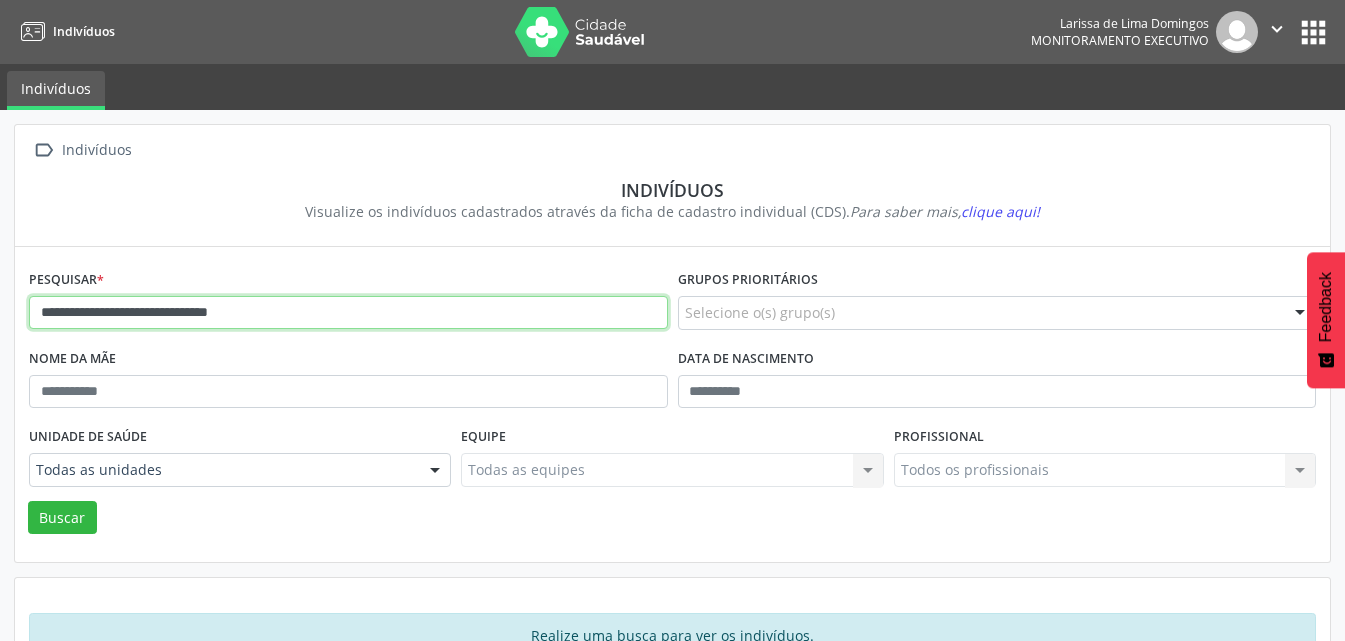 click on "Buscar" at bounding box center (62, 518) 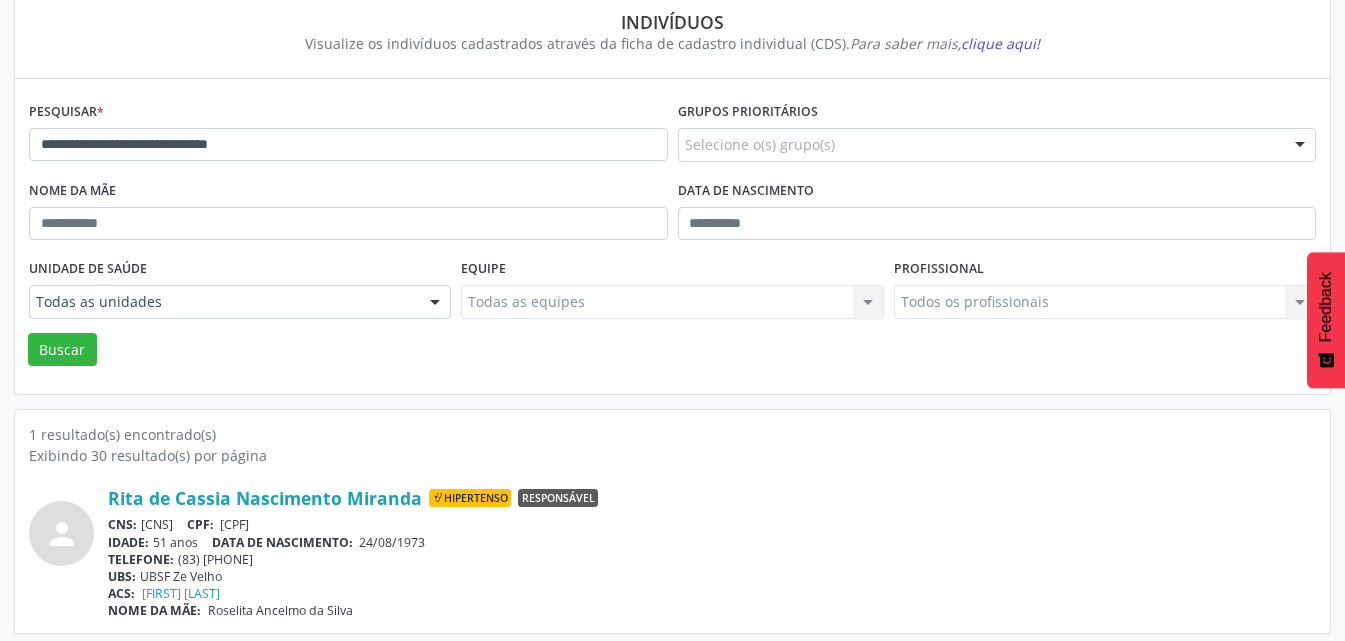 scroll, scrollTop: 175, scrollLeft: 0, axis: vertical 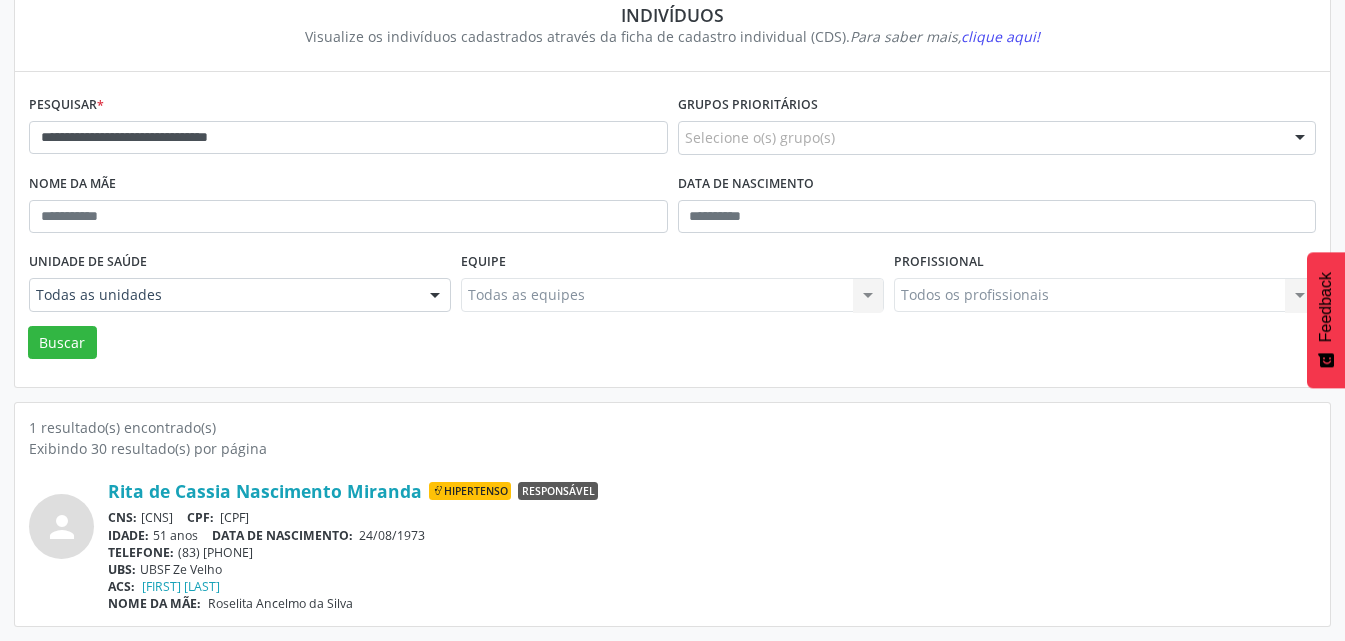 click on "CNS:
706 0033 2566 6047
CPF:    028.196.904-32" at bounding box center [712, 517] 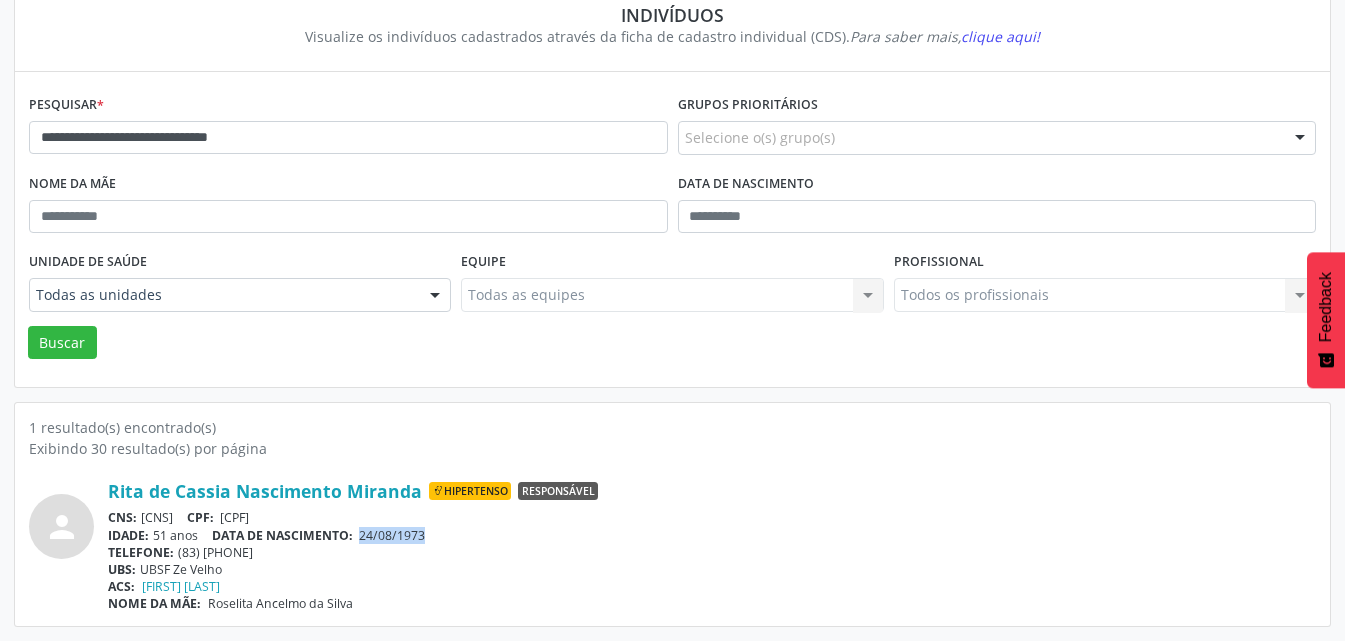 drag, startPoint x: 367, startPoint y: 537, endPoint x: 448, endPoint y: 537, distance: 81 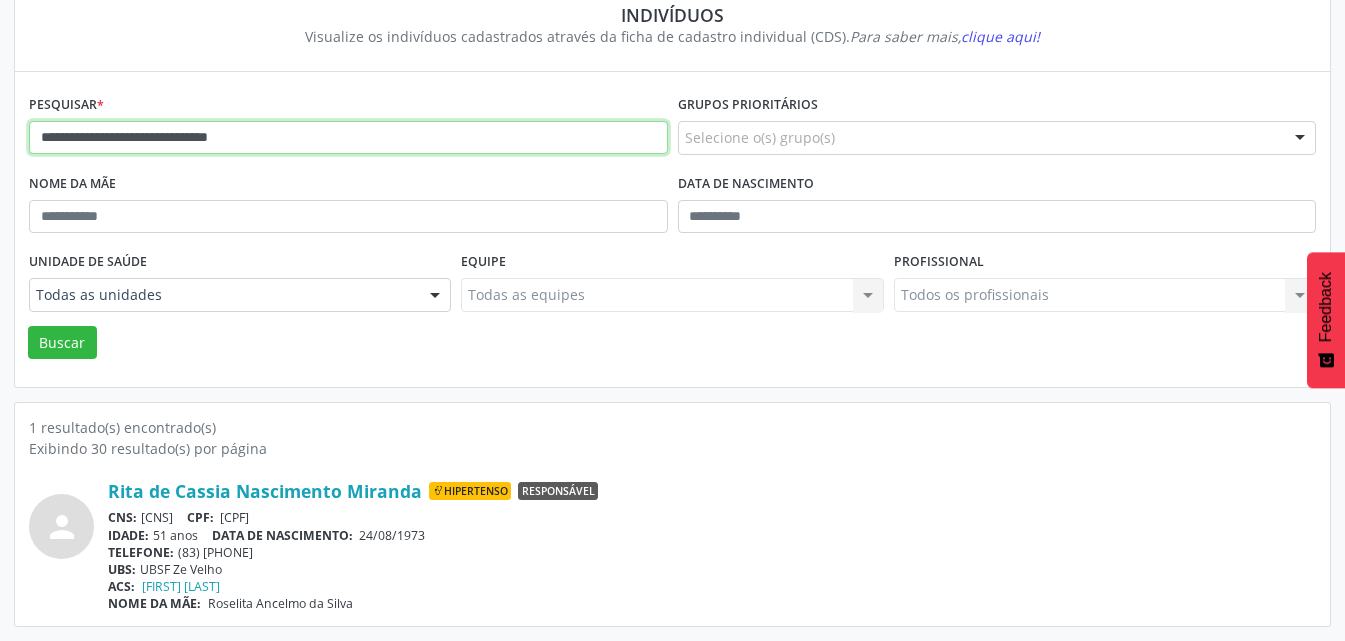 click on "**********" at bounding box center (348, 138) 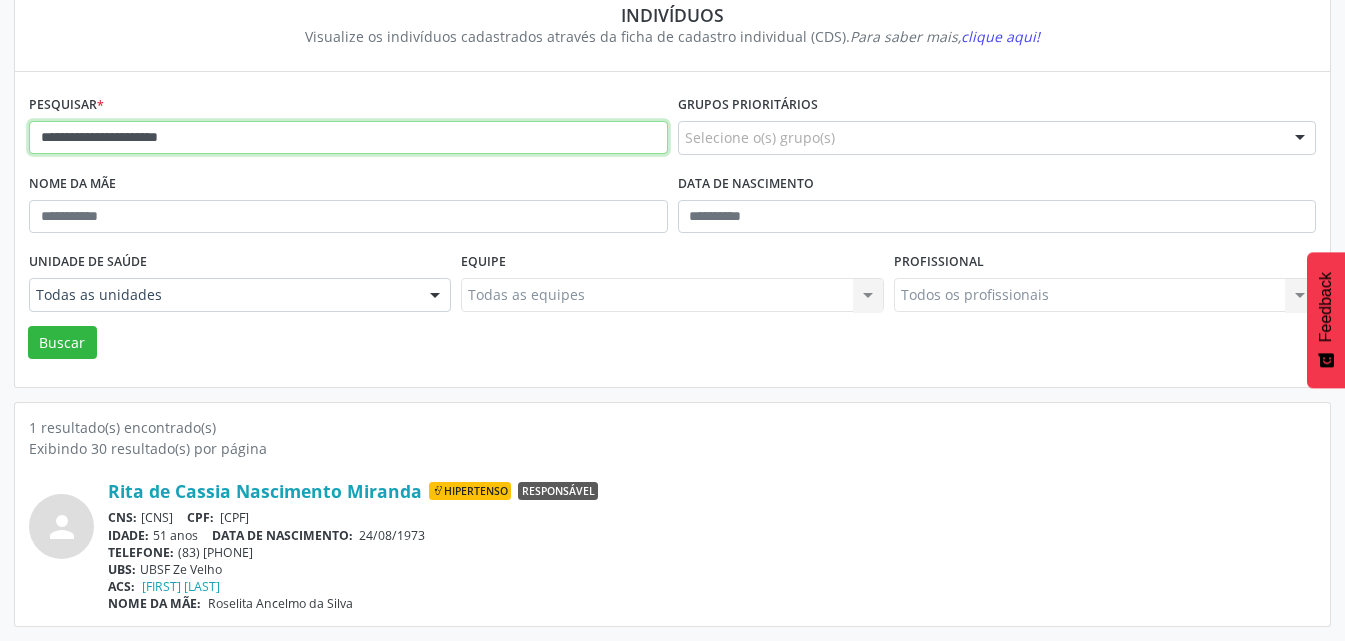 click on "Buscar" at bounding box center (62, 343) 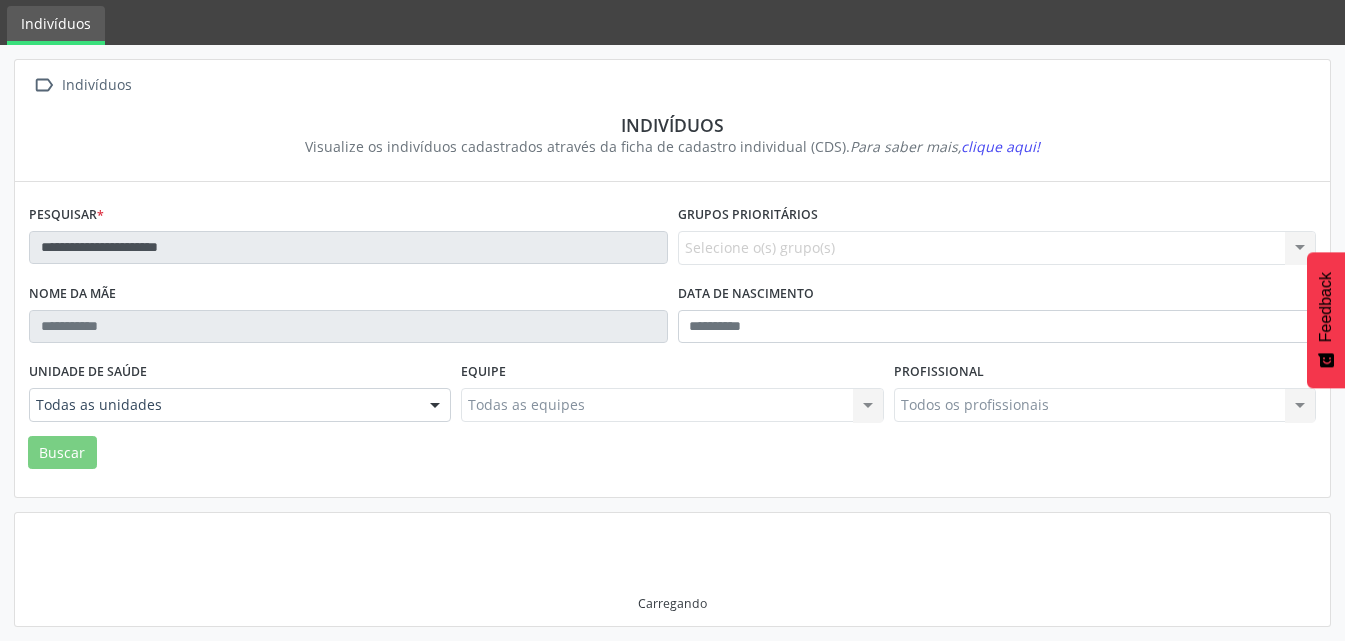 scroll, scrollTop: 59, scrollLeft: 0, axis: vertical 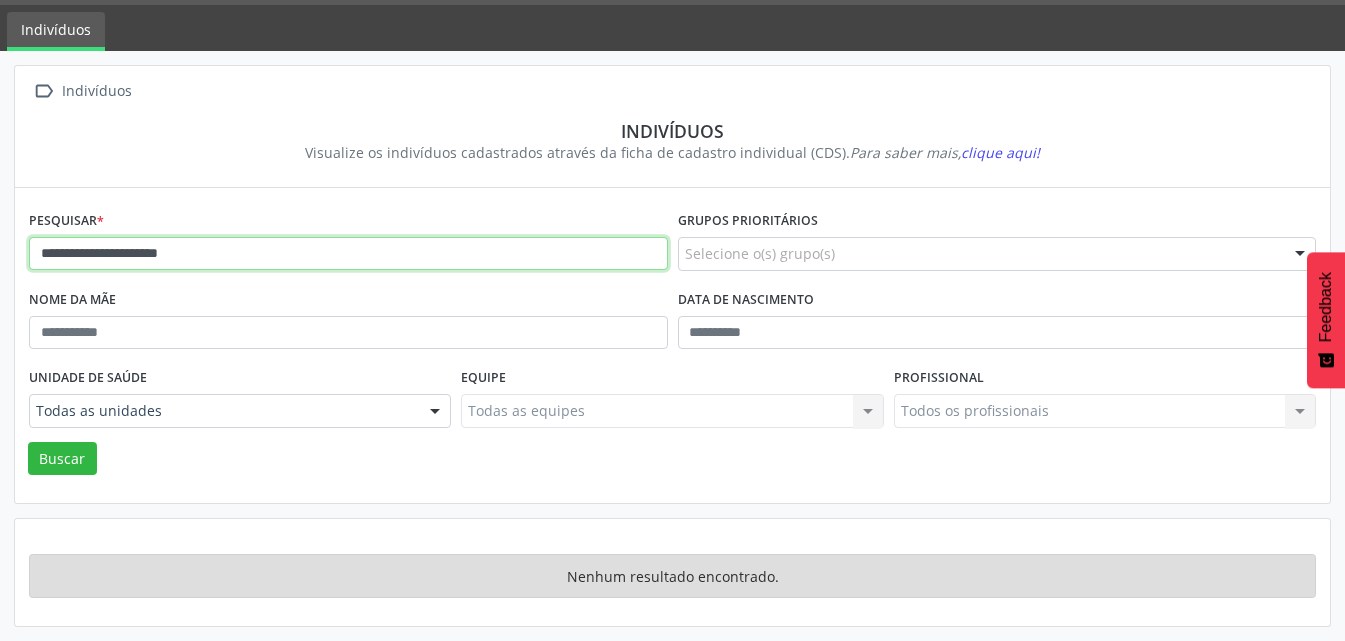 click on "**********" at bounding box center (348, 254) 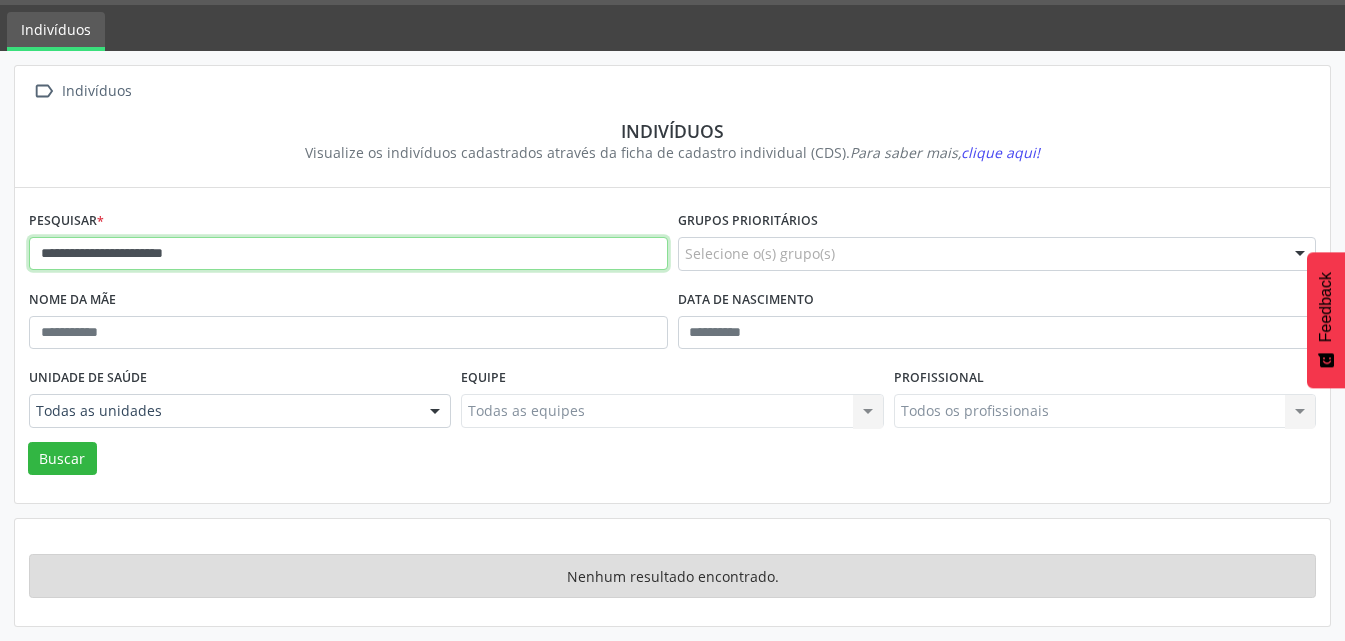 type on "**********" 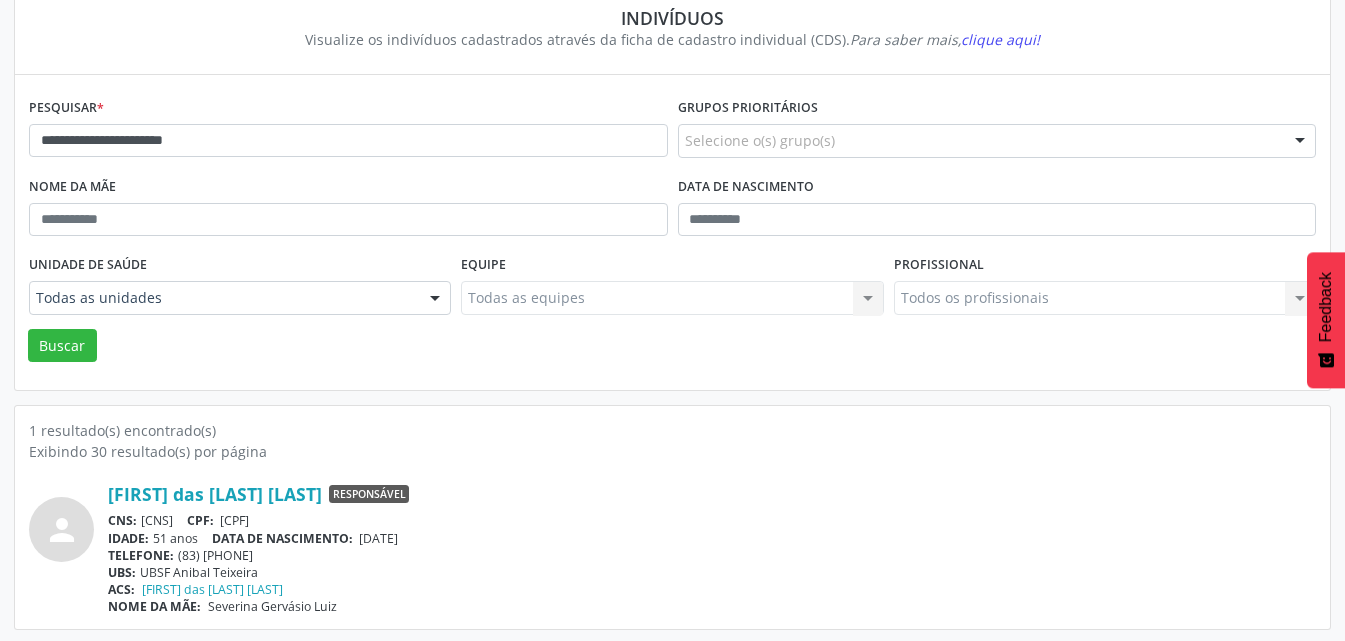 scroll, scrollTop: 175, scrollLeft: 0, axis: vertical 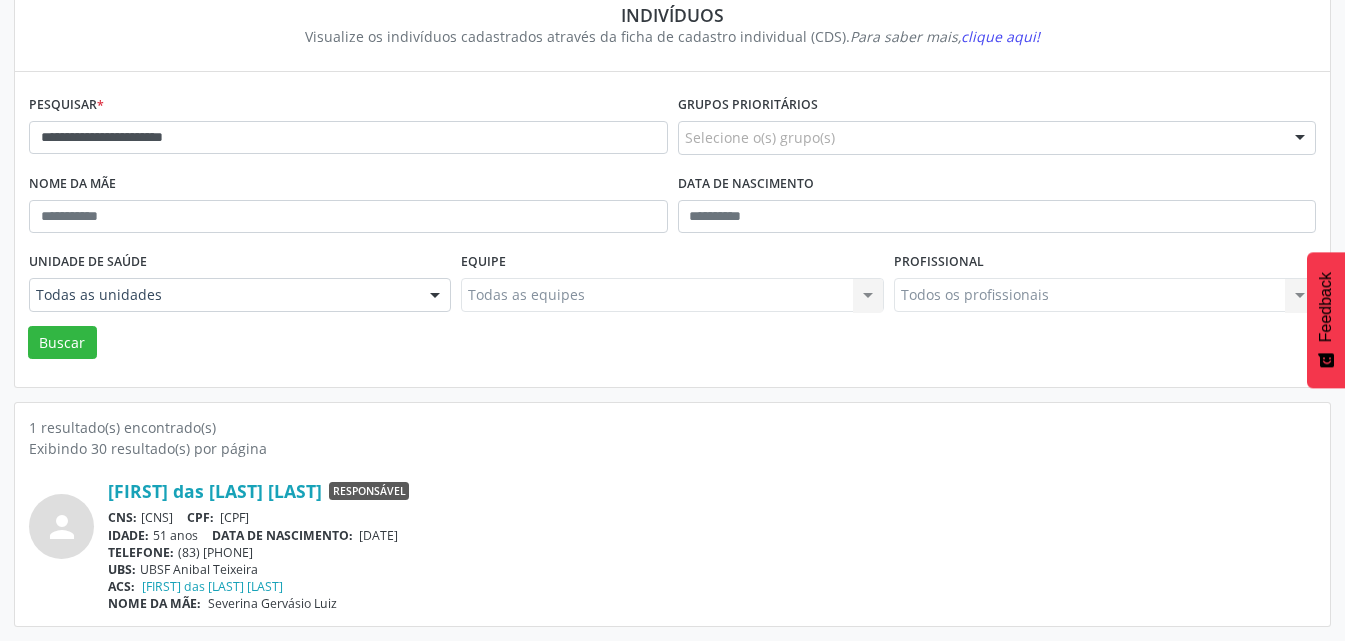 drag, startPoint x: 305, startPoint y: 514, endPoint x: 400, endPoint y: 519, distance: 95.131485 